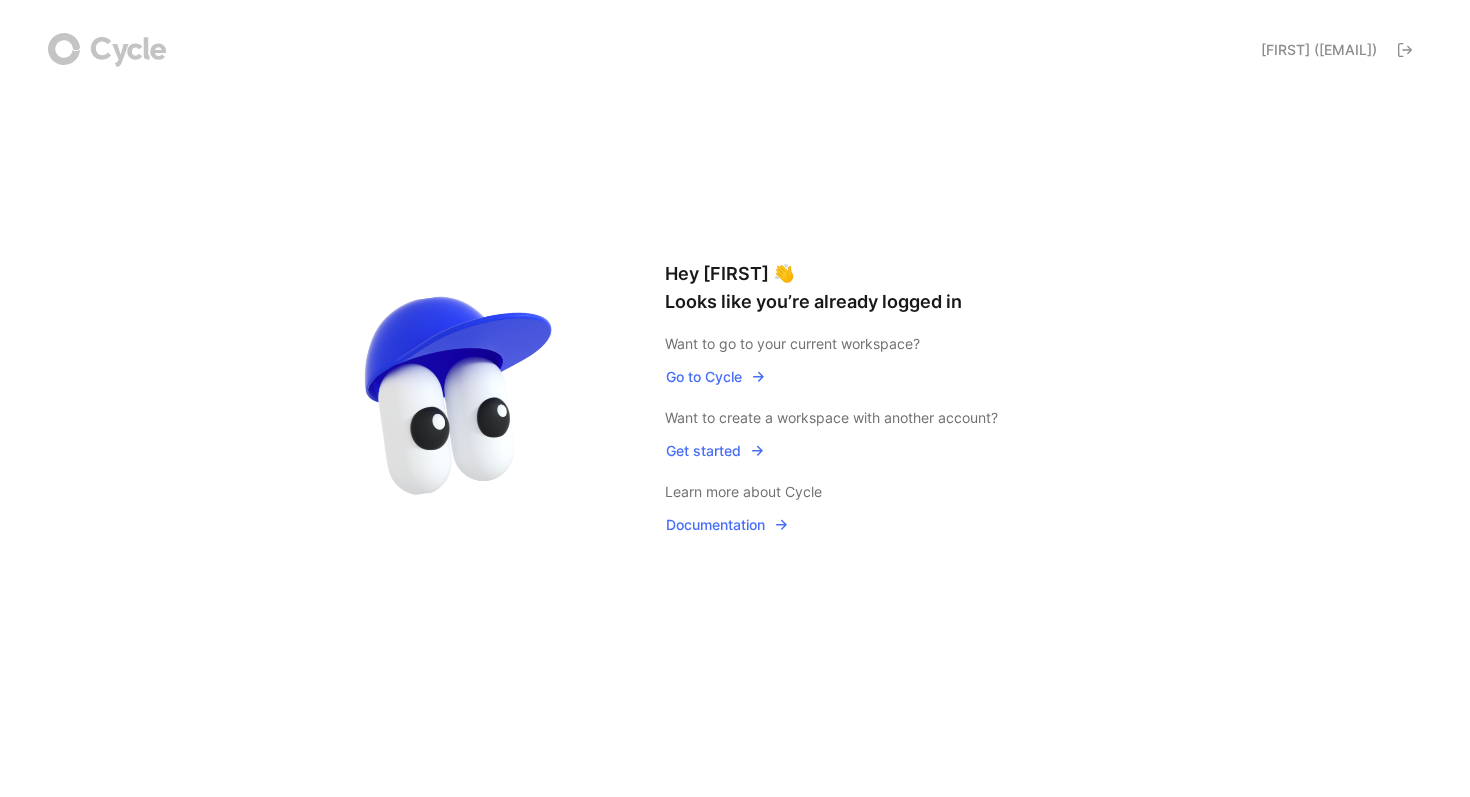 scroll, scrollTop: 0, scrollLeft: 0, axis: both 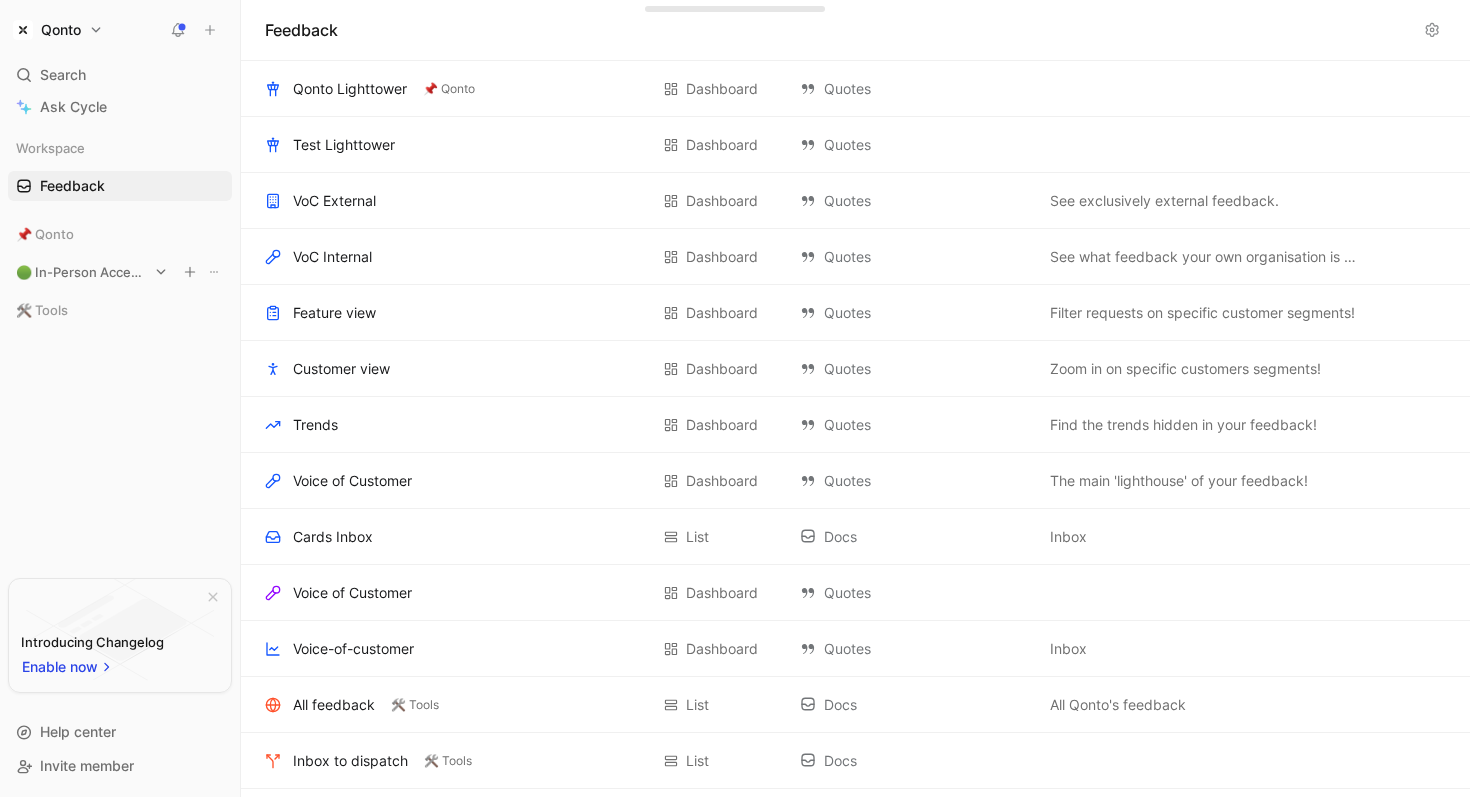 click at bounding box center (87, 234) 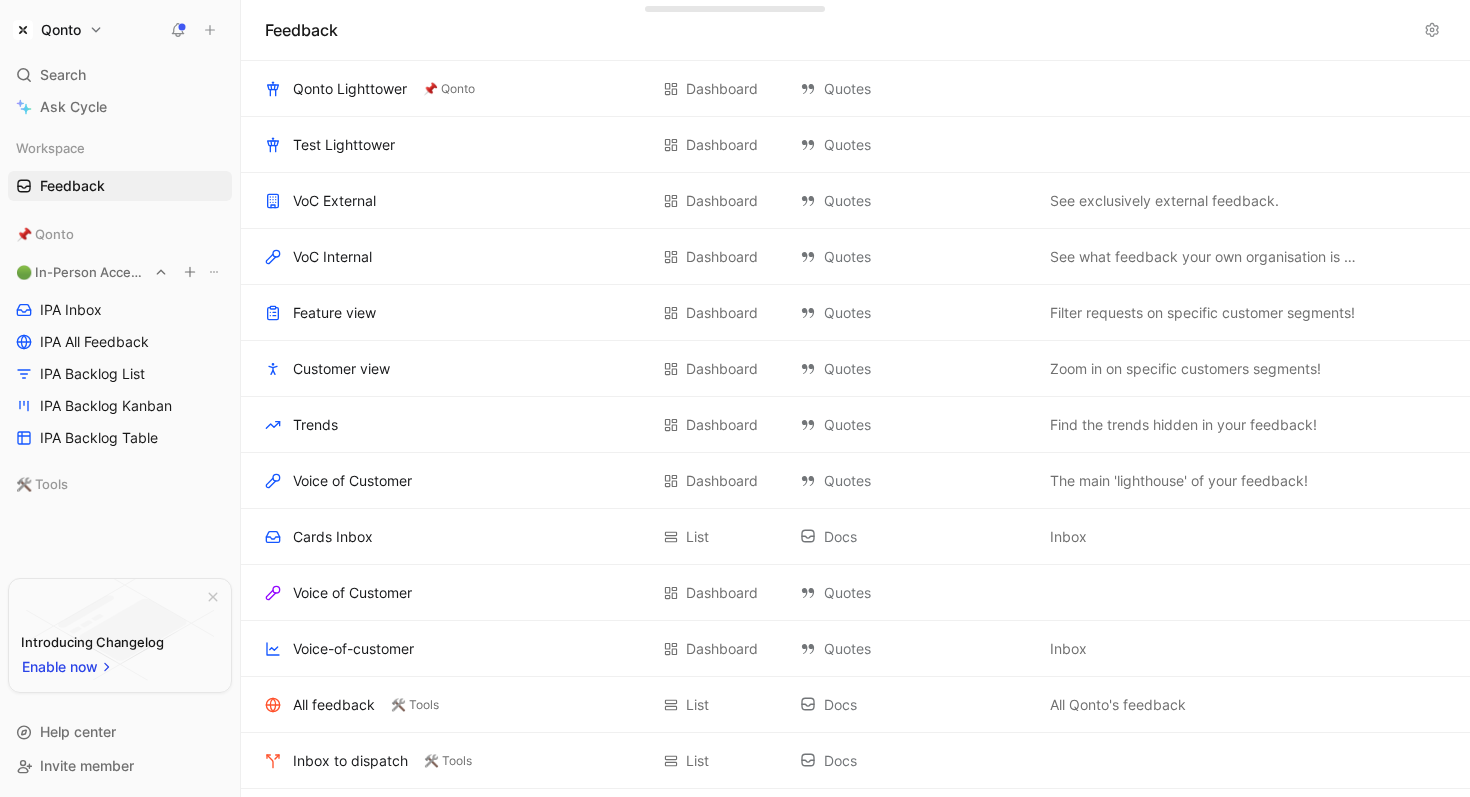 click at bounding box center [161, 272] 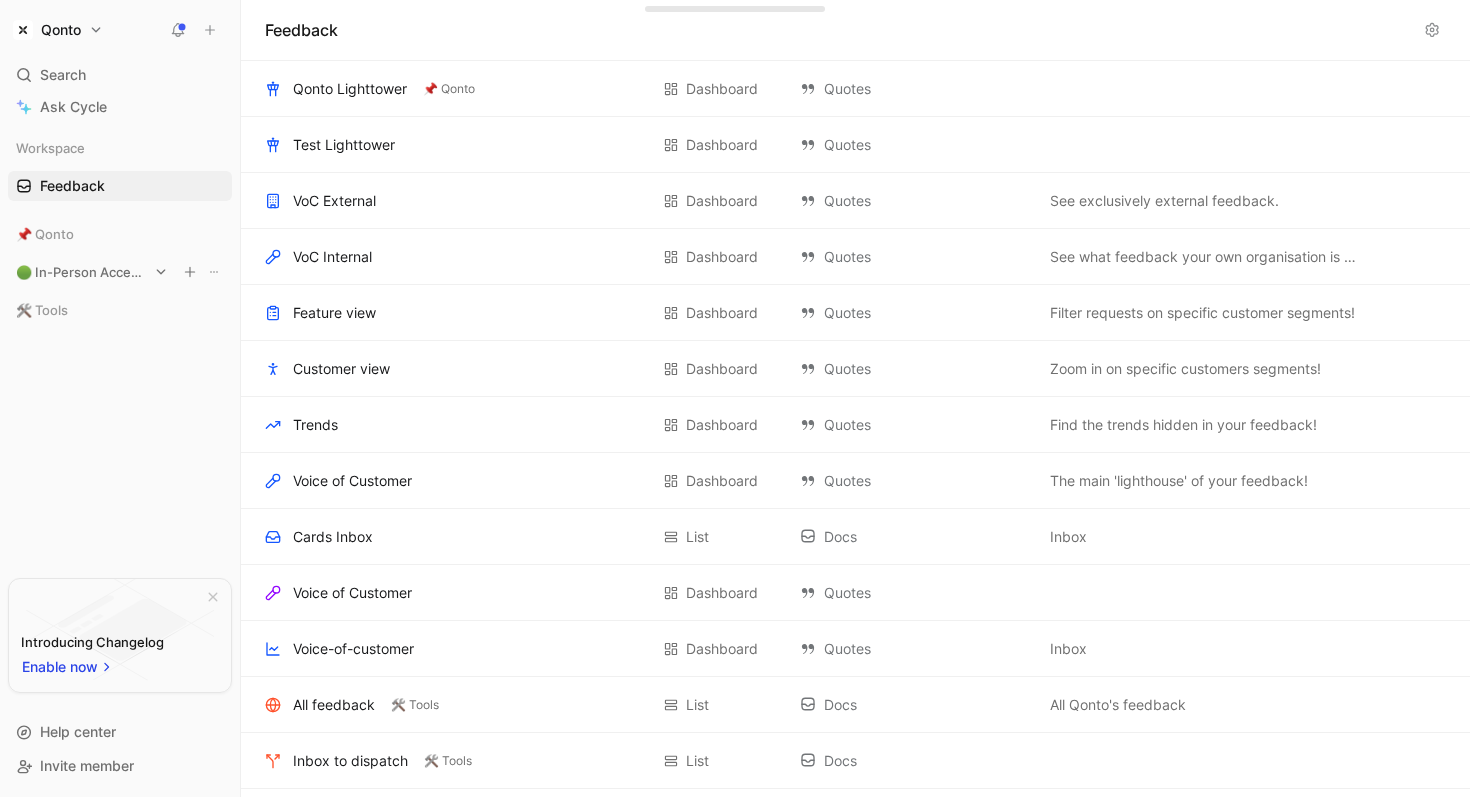 click on "🟢 In-Person Acceptance" at bounding box center (45, 234) 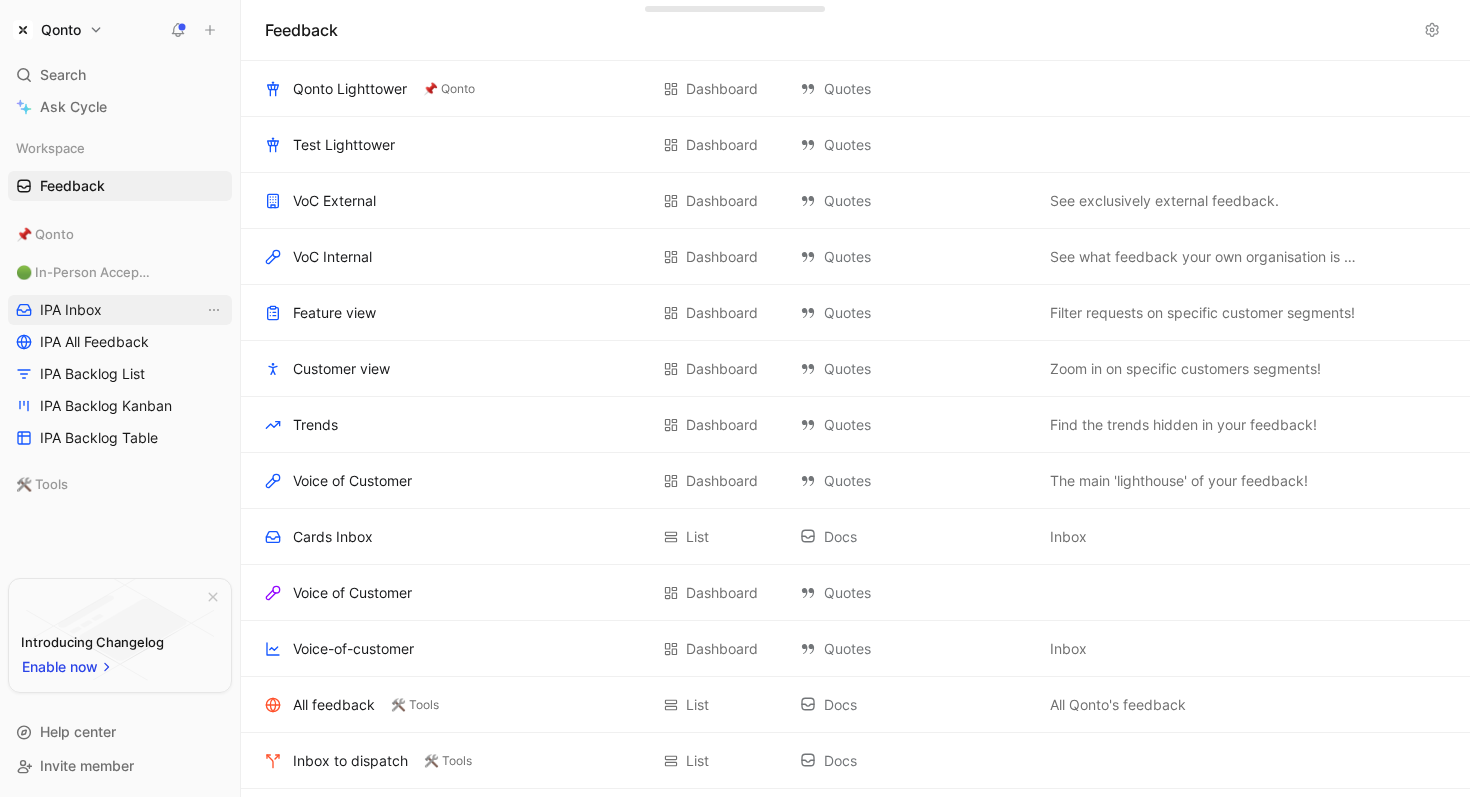 click on "IPA Inbox" at bounding box center [120, 310] 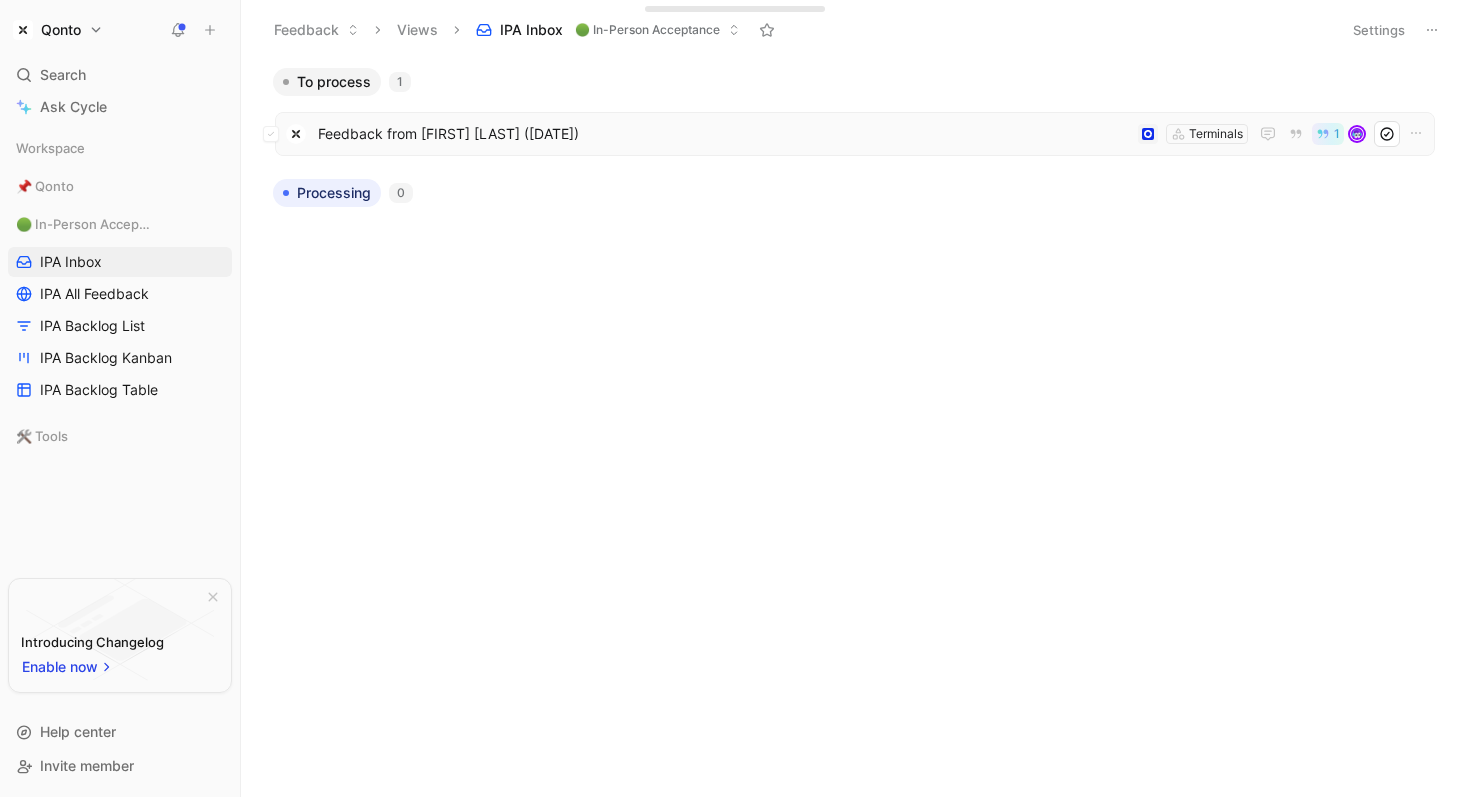 click on "Feedback from [FIRST] [LAST] ([DATE])" at bounding box center (724, 134) 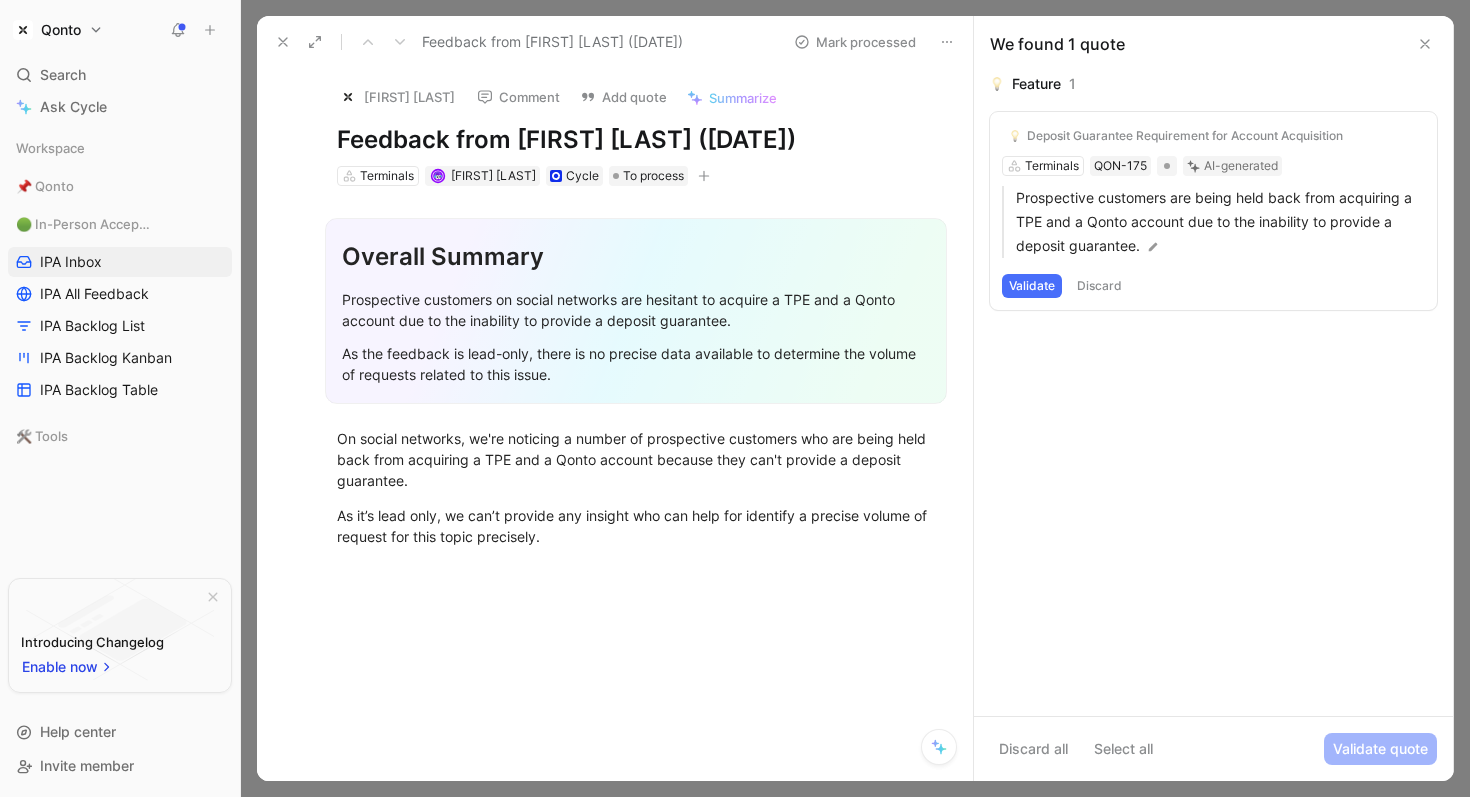 click at bounding box center (1425, 44) 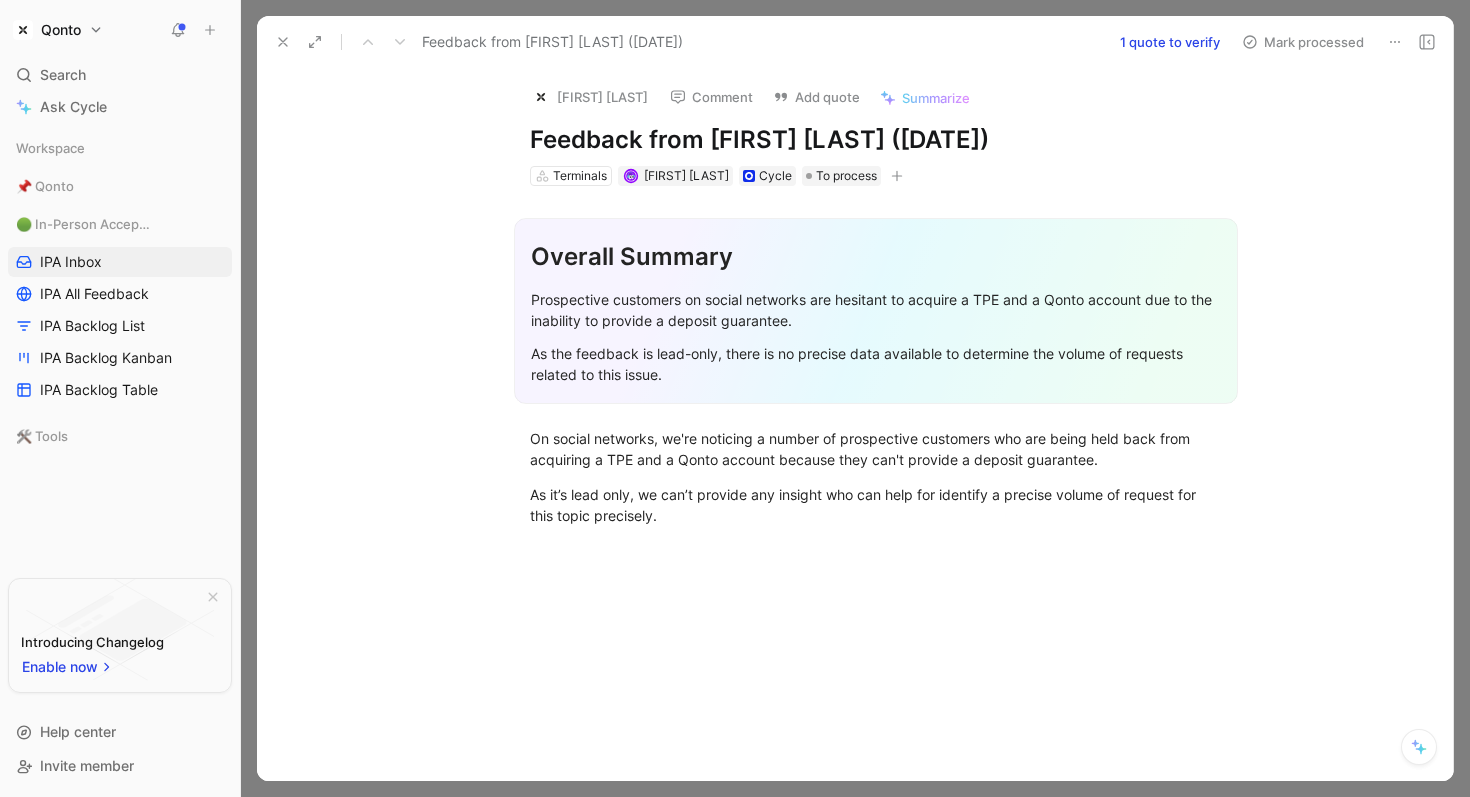 click at bounding box center [283, 42] 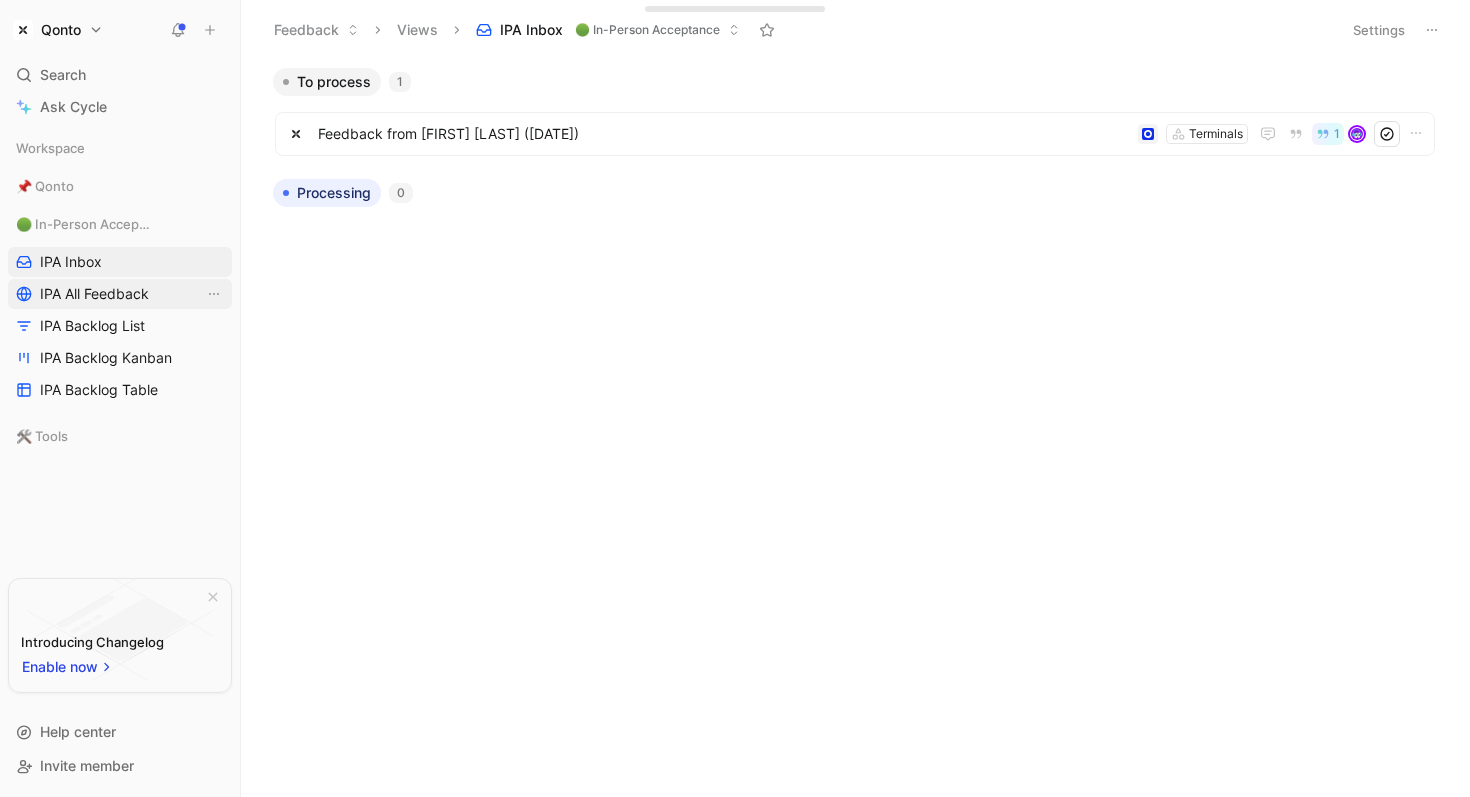 click on "IPA All Feedback" at bounding box center [94, 294] 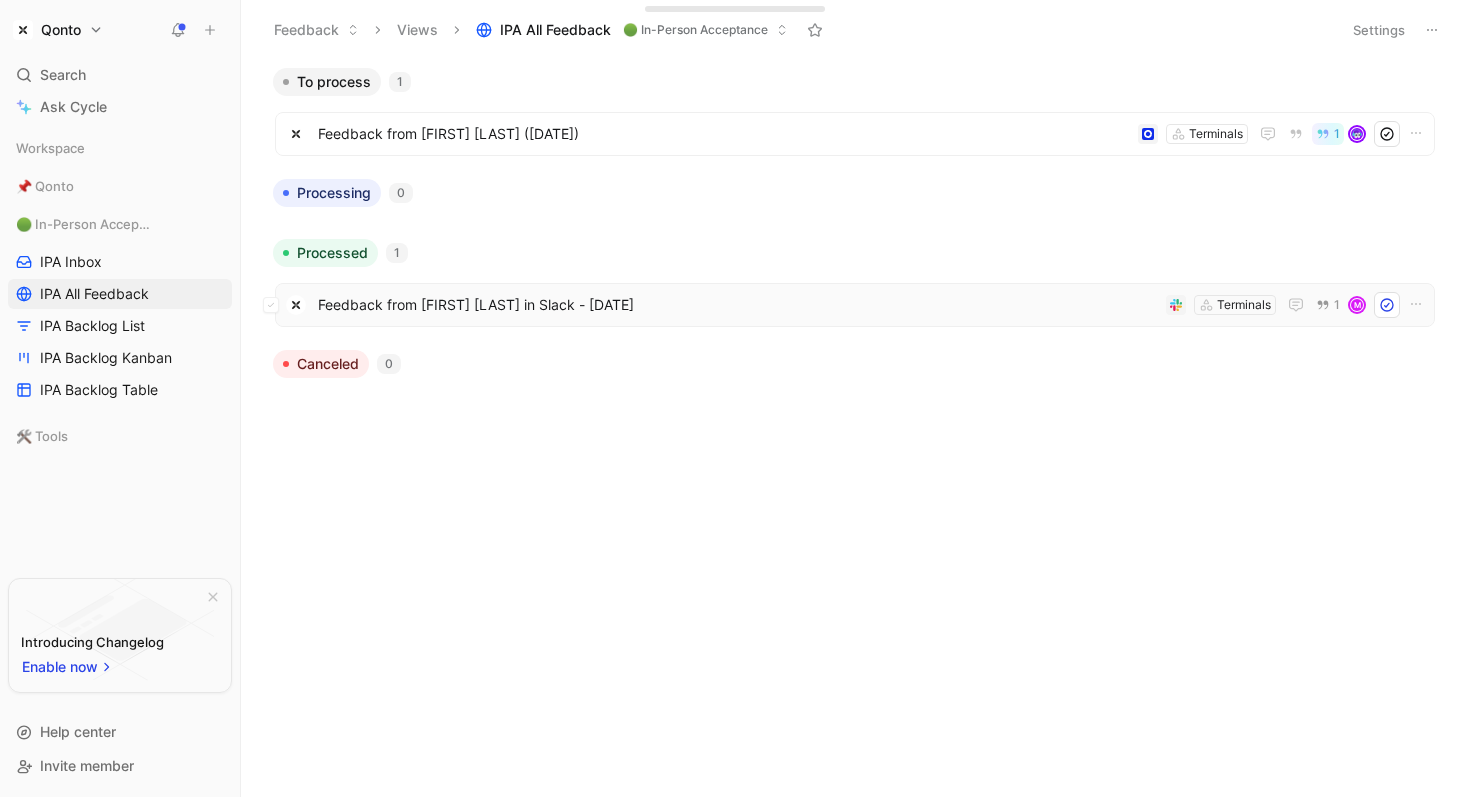 click on "Feedback from [FIRST] [LAST] in Slack - [DATE] Terminals 1 M" at bounding box center [855, 305] 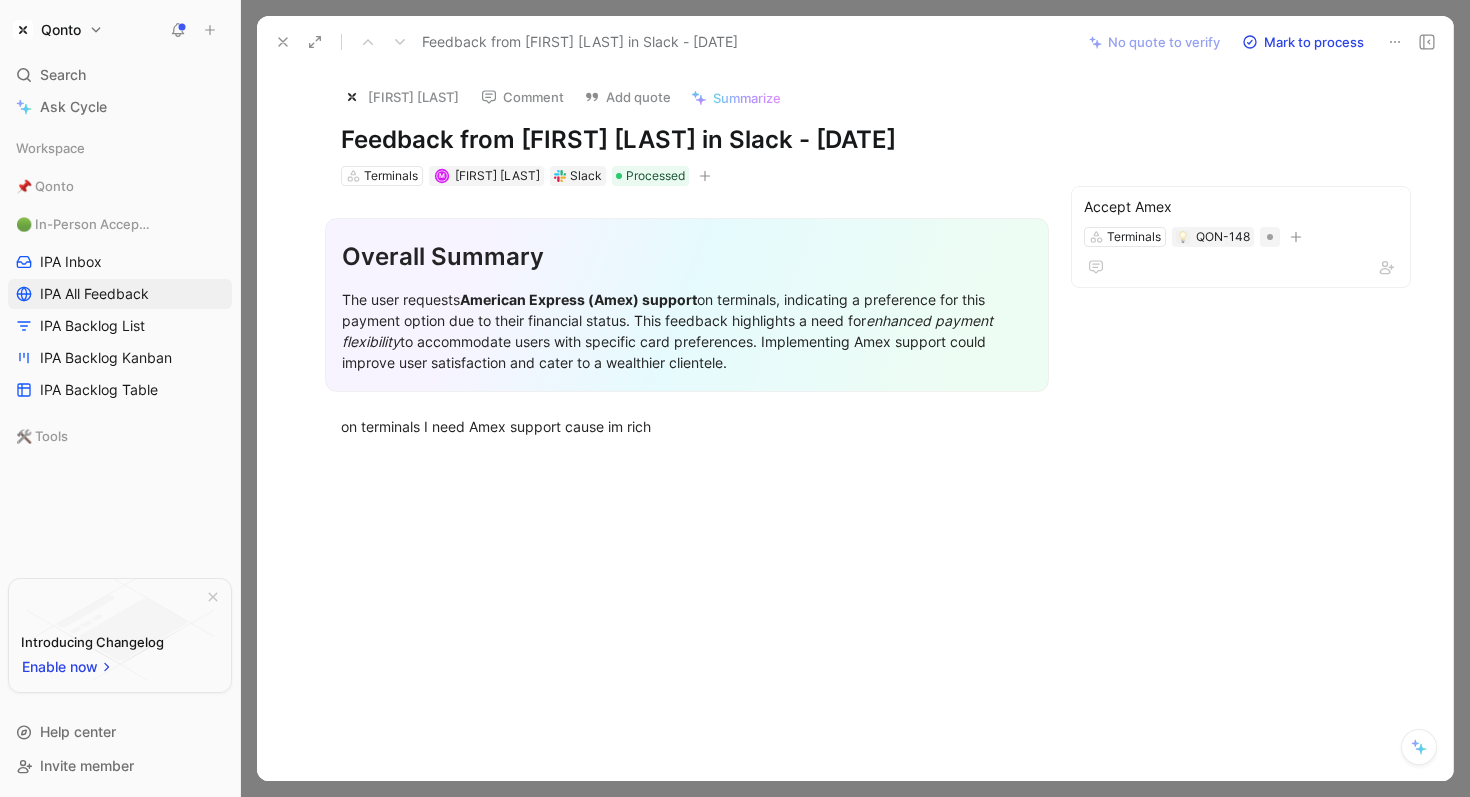 click at bounding box center (283, 42) 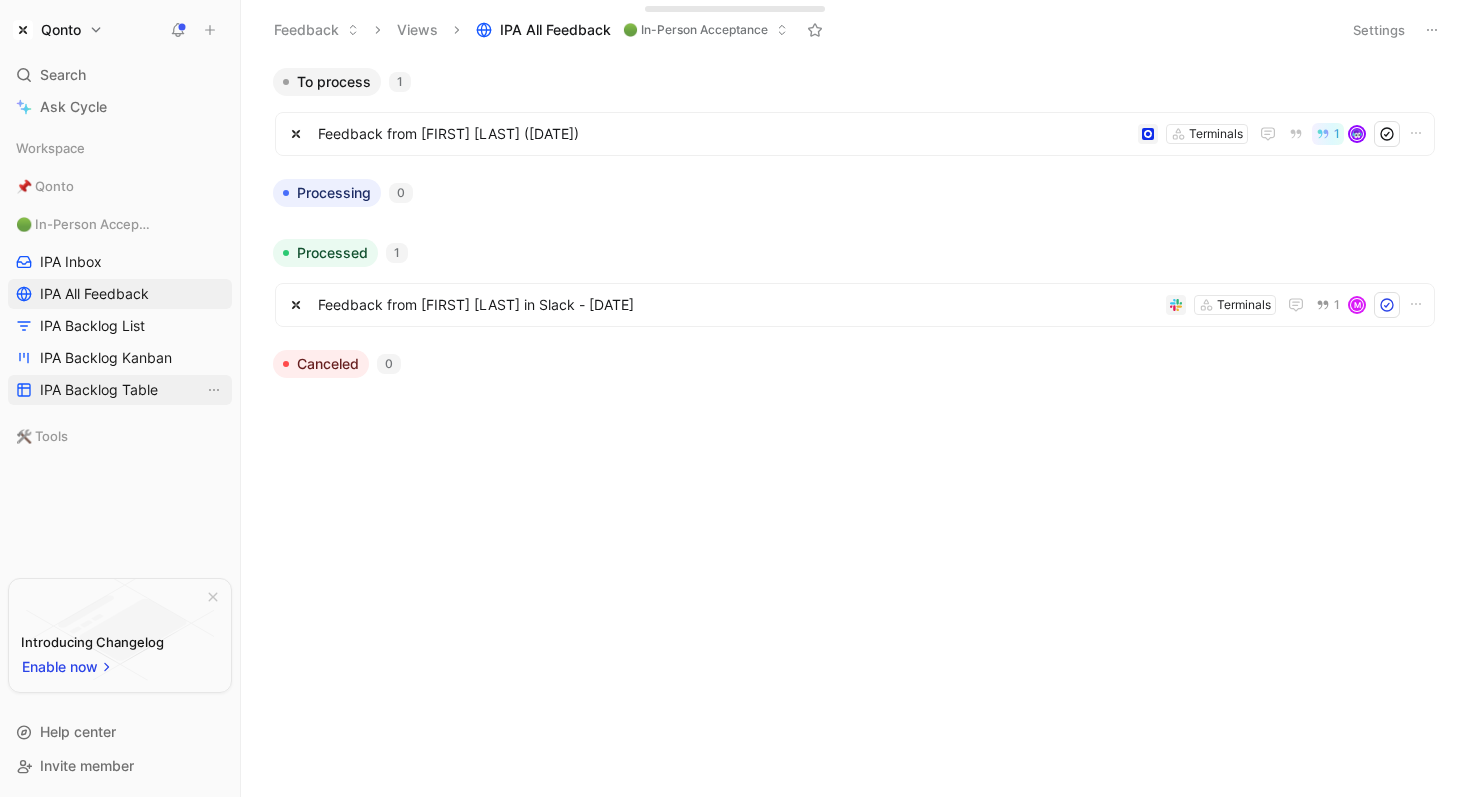 click on "IPA Backlog Table" at bounding box center [99, 390] 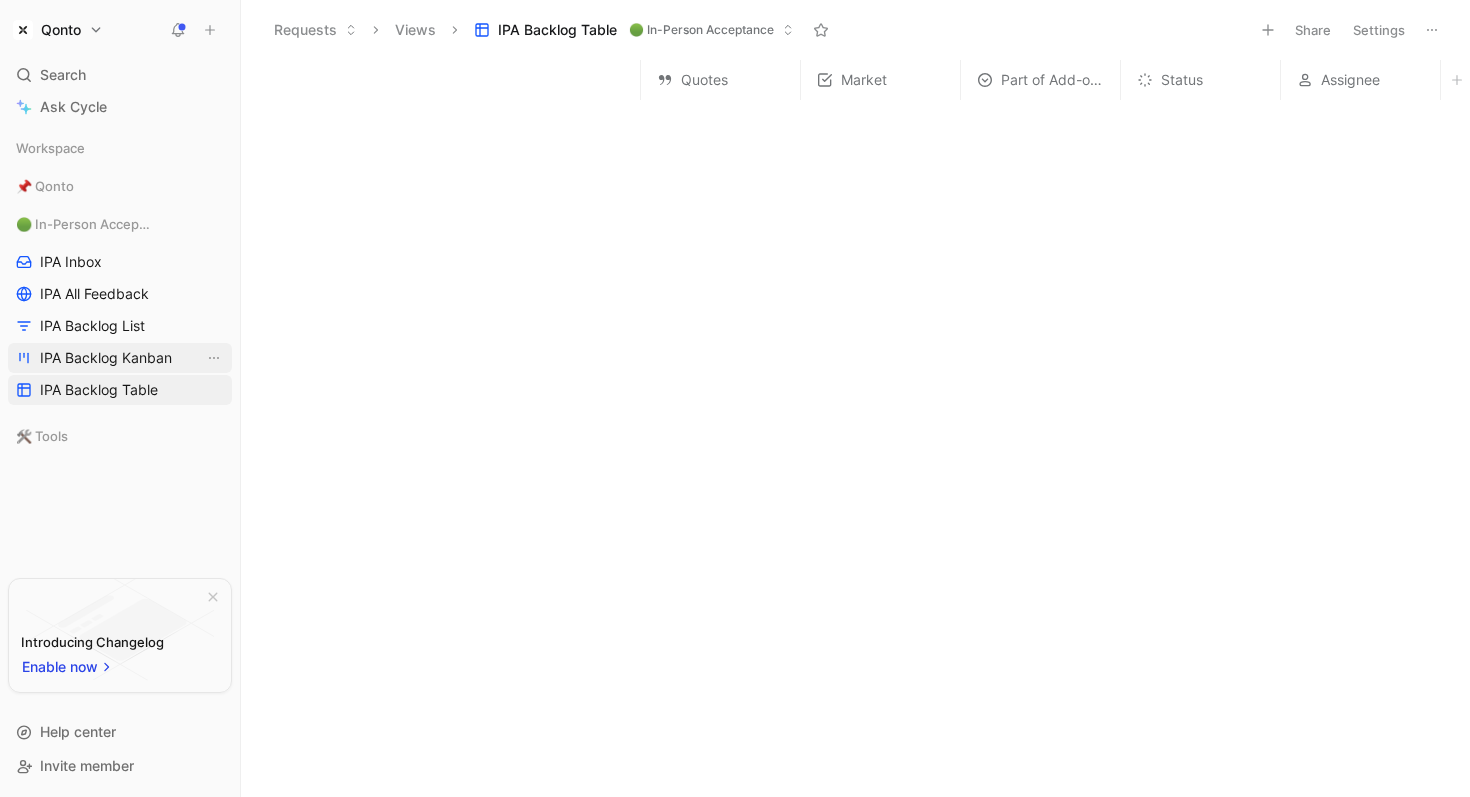 click on "IPA Backlog Kanban" at bounding box center [106, 358] 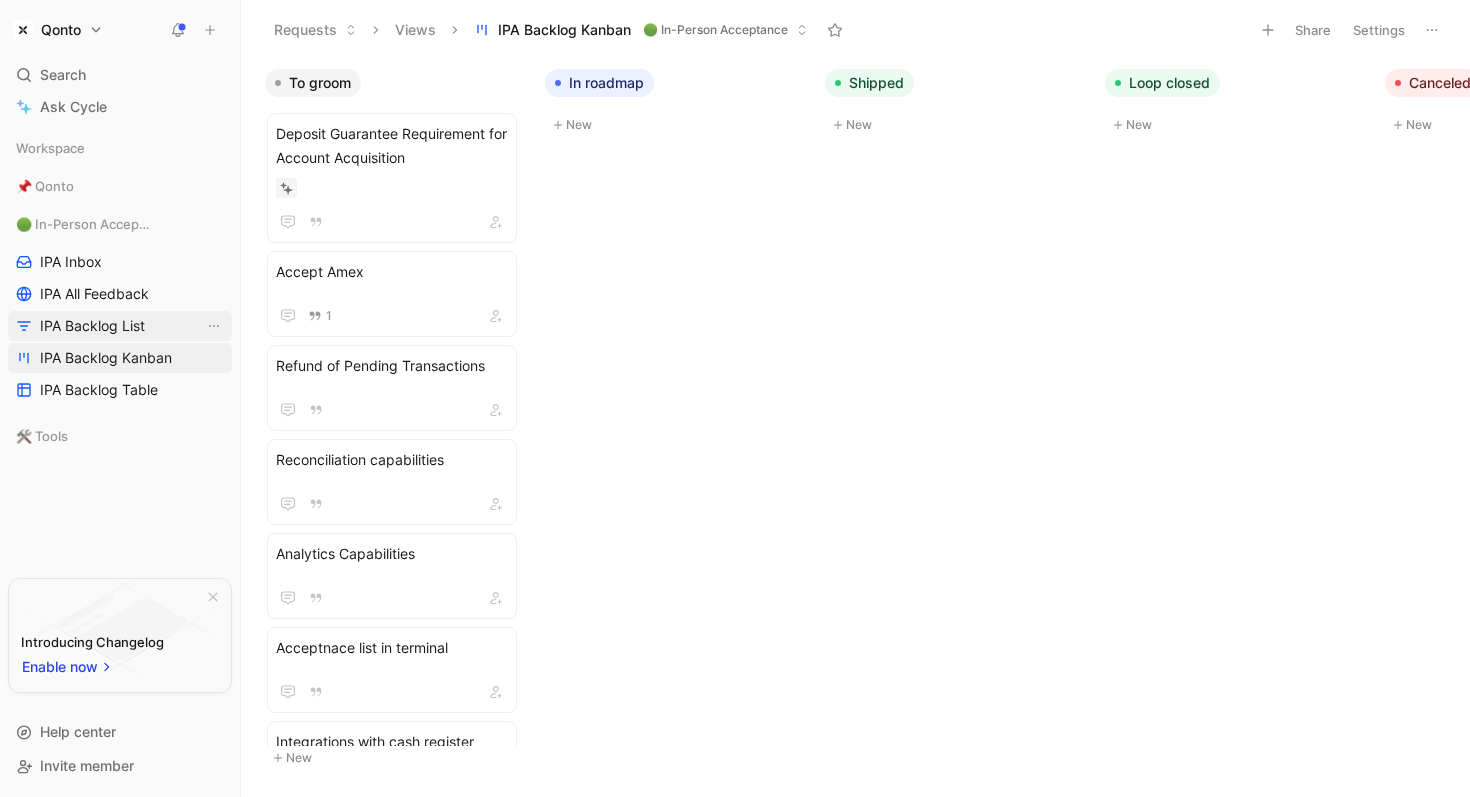 click on "IPA Backlog List" at bounding box center (92, 326) 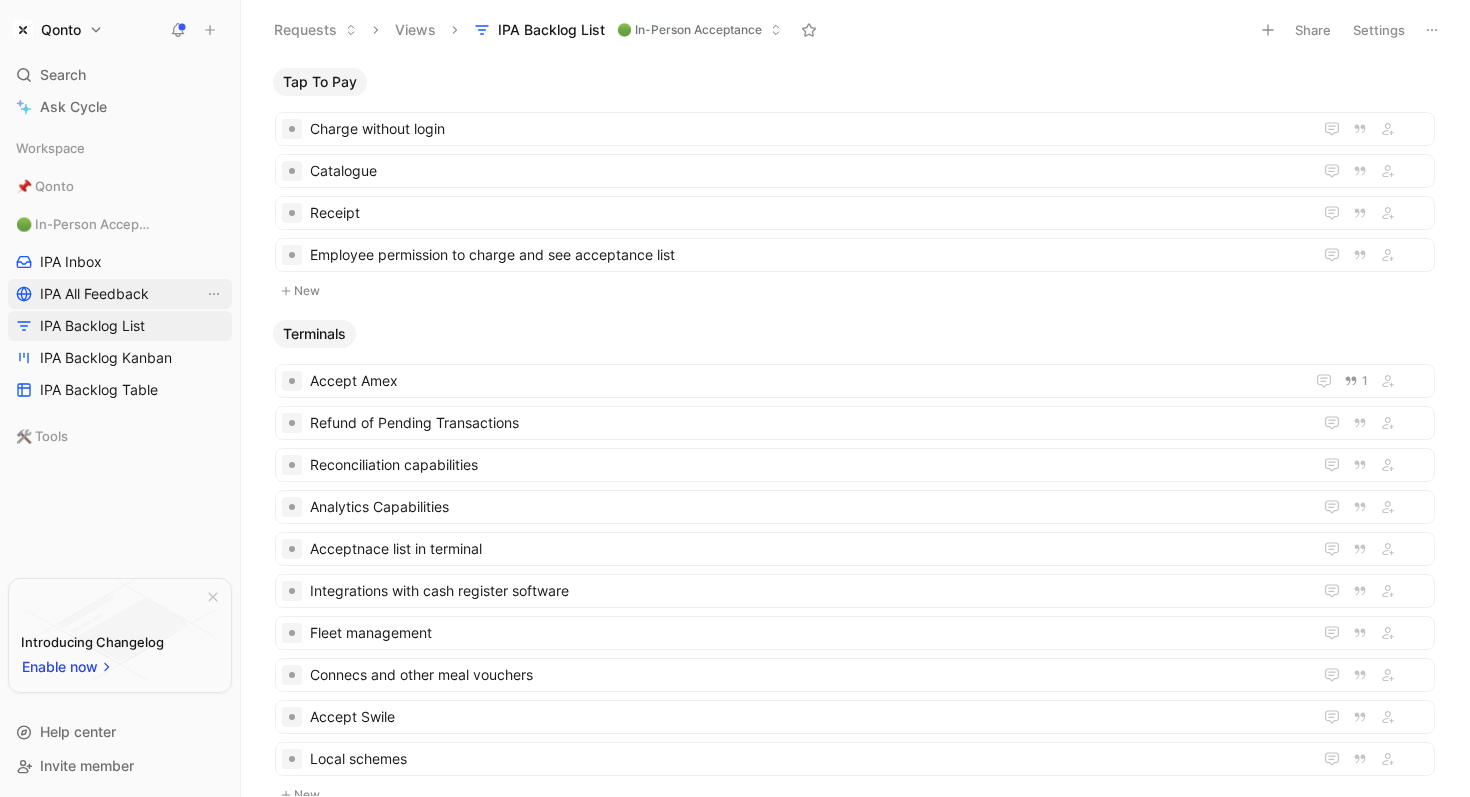 click on "IPA All Feedback" at bounding box center (94, 294) 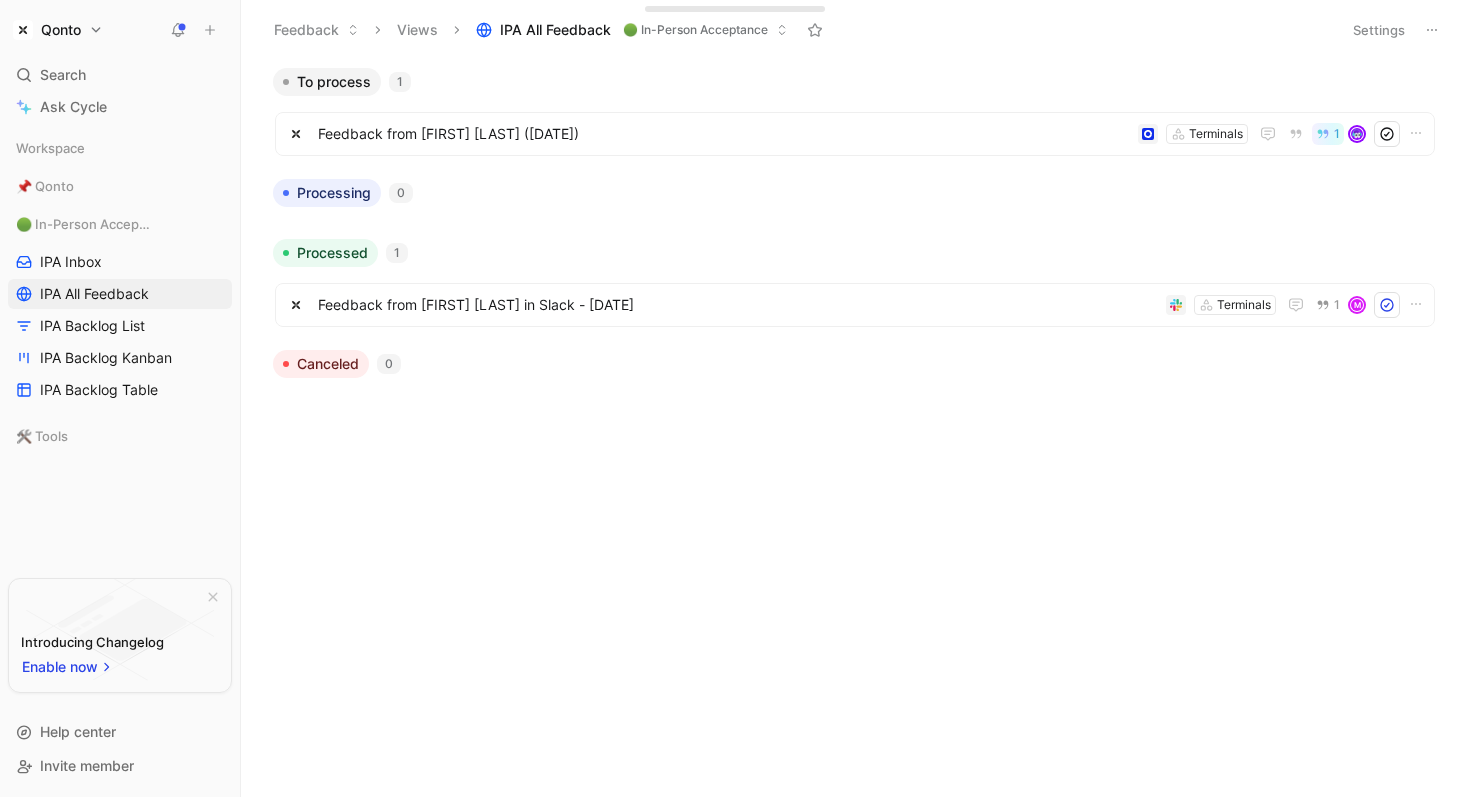 click at bounding box center [179, 29] 